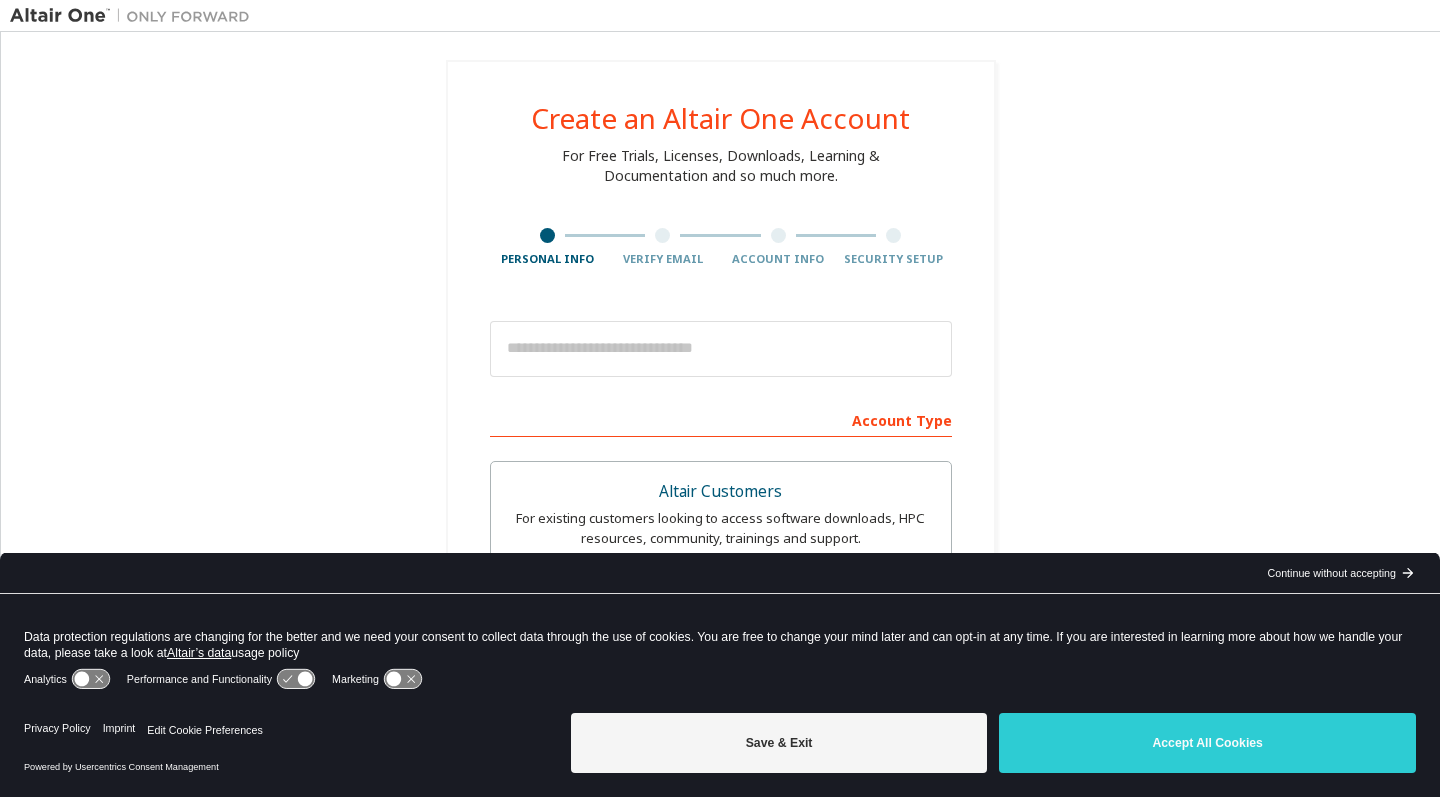 scroll, scrollTop: 0, scrollLeft: 0, axis: both 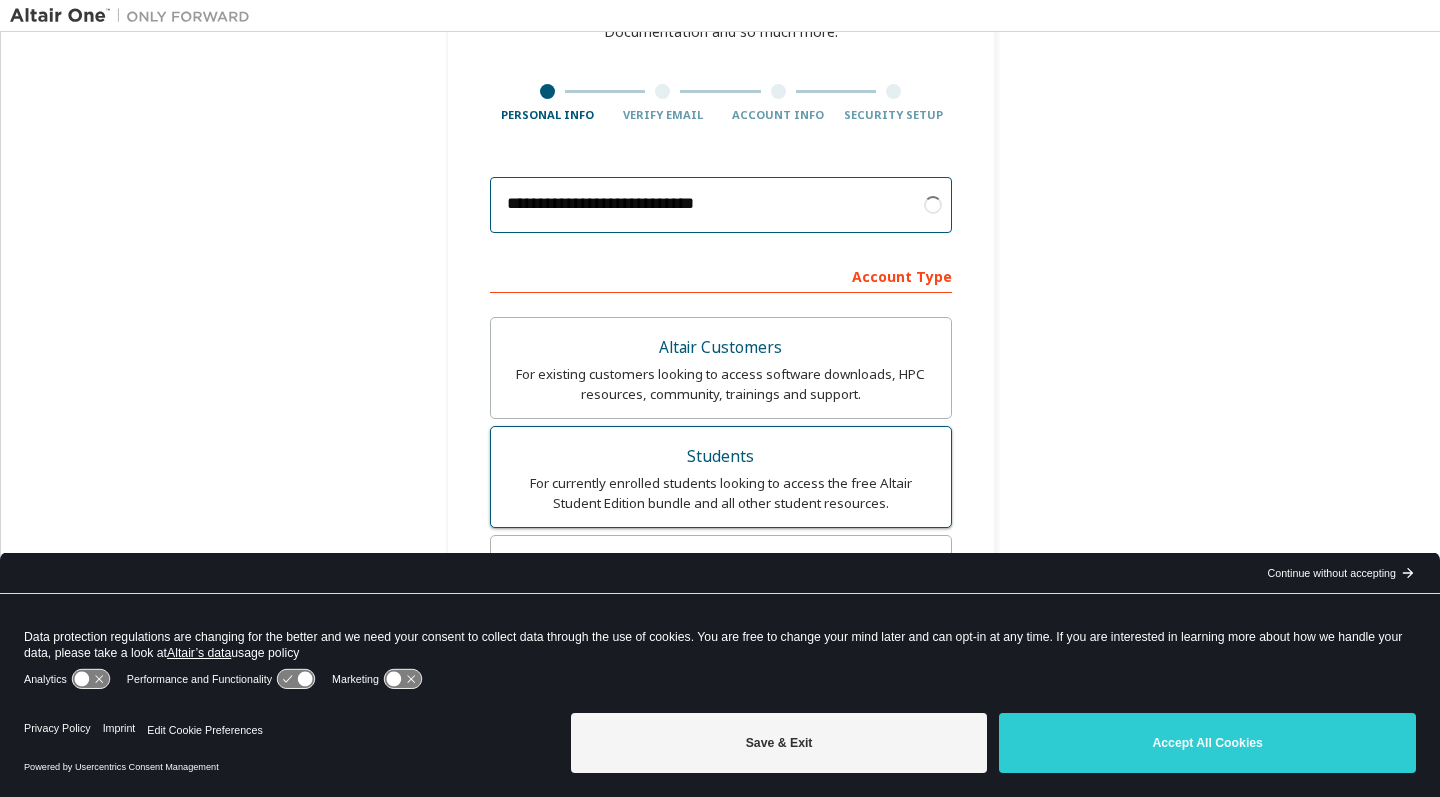 type on "**********" 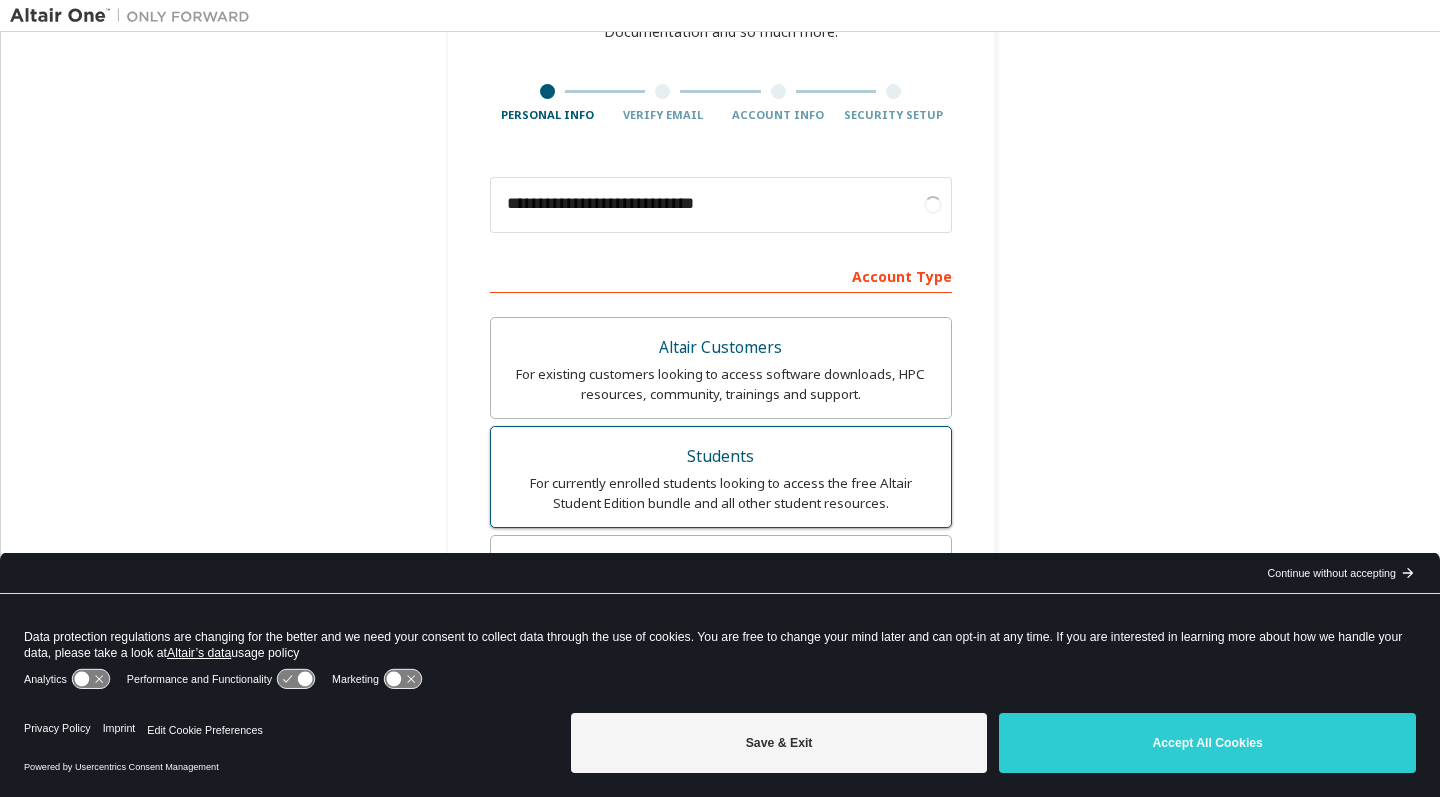 click on "Students" at bounding box center [721, 457] 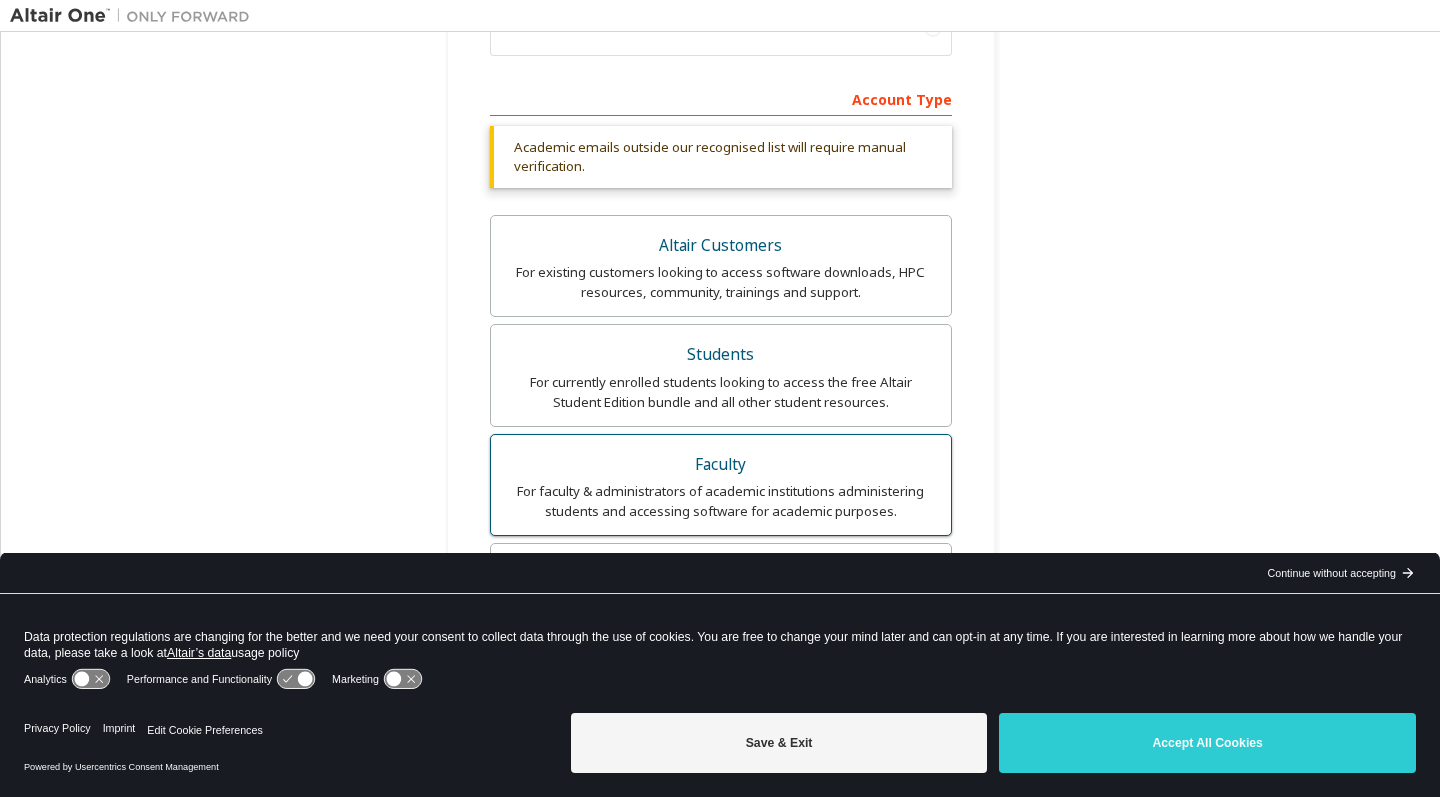 click on "Faculty" at bounding box center (721, 465) 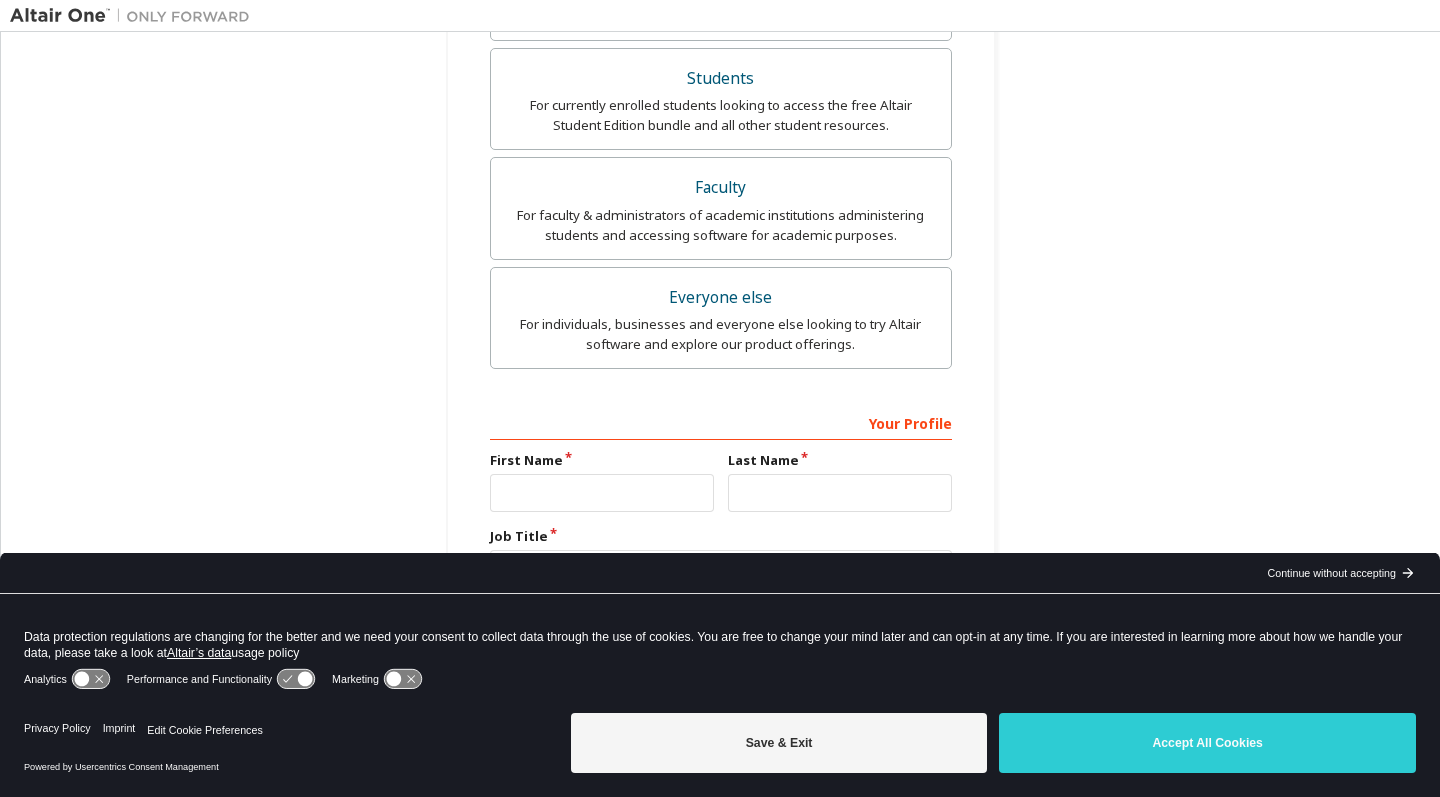 scroll, scrollTop: 520, scrollLeft: 0, axis: vertical 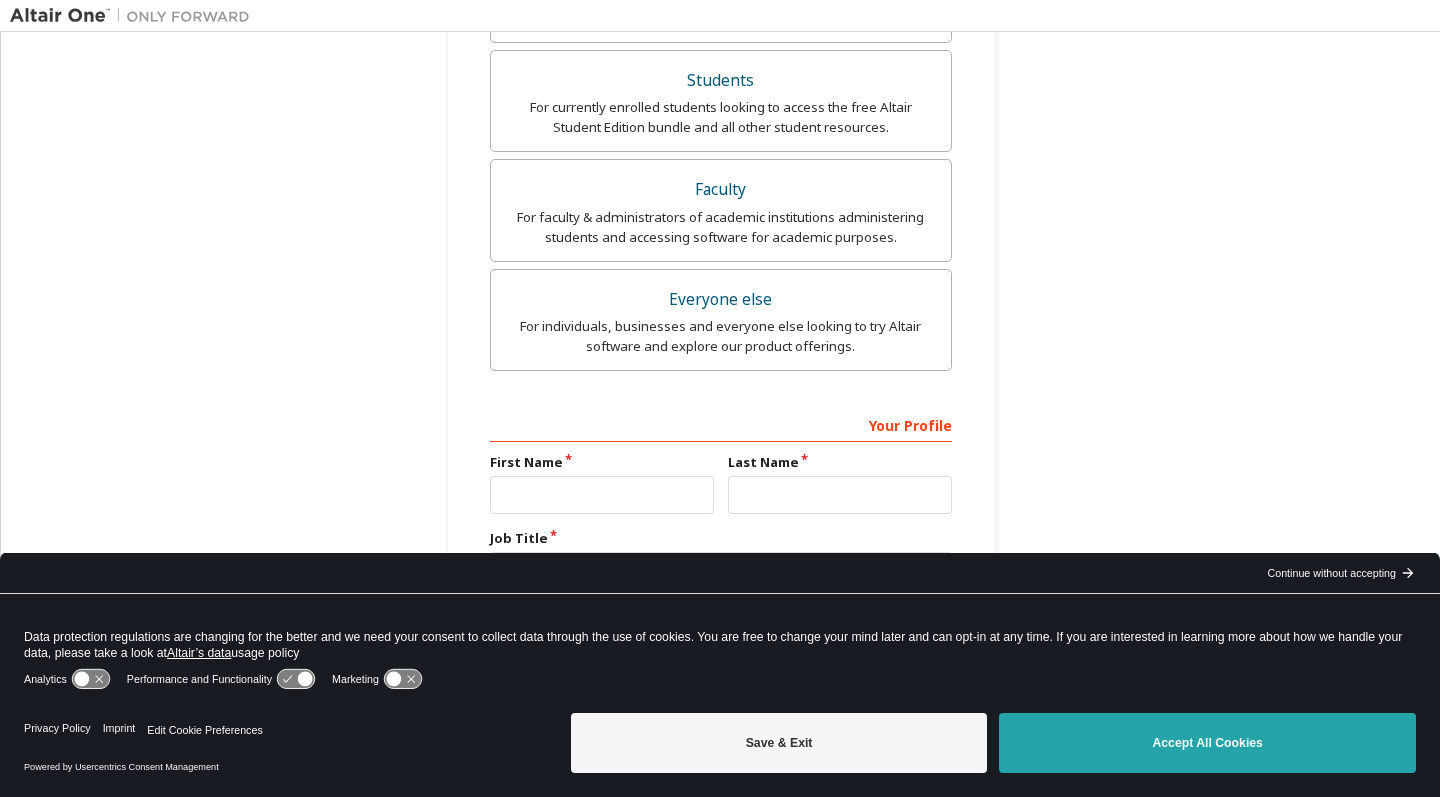 click on "Accept All Cookies" at bounding box center (1207, 743) 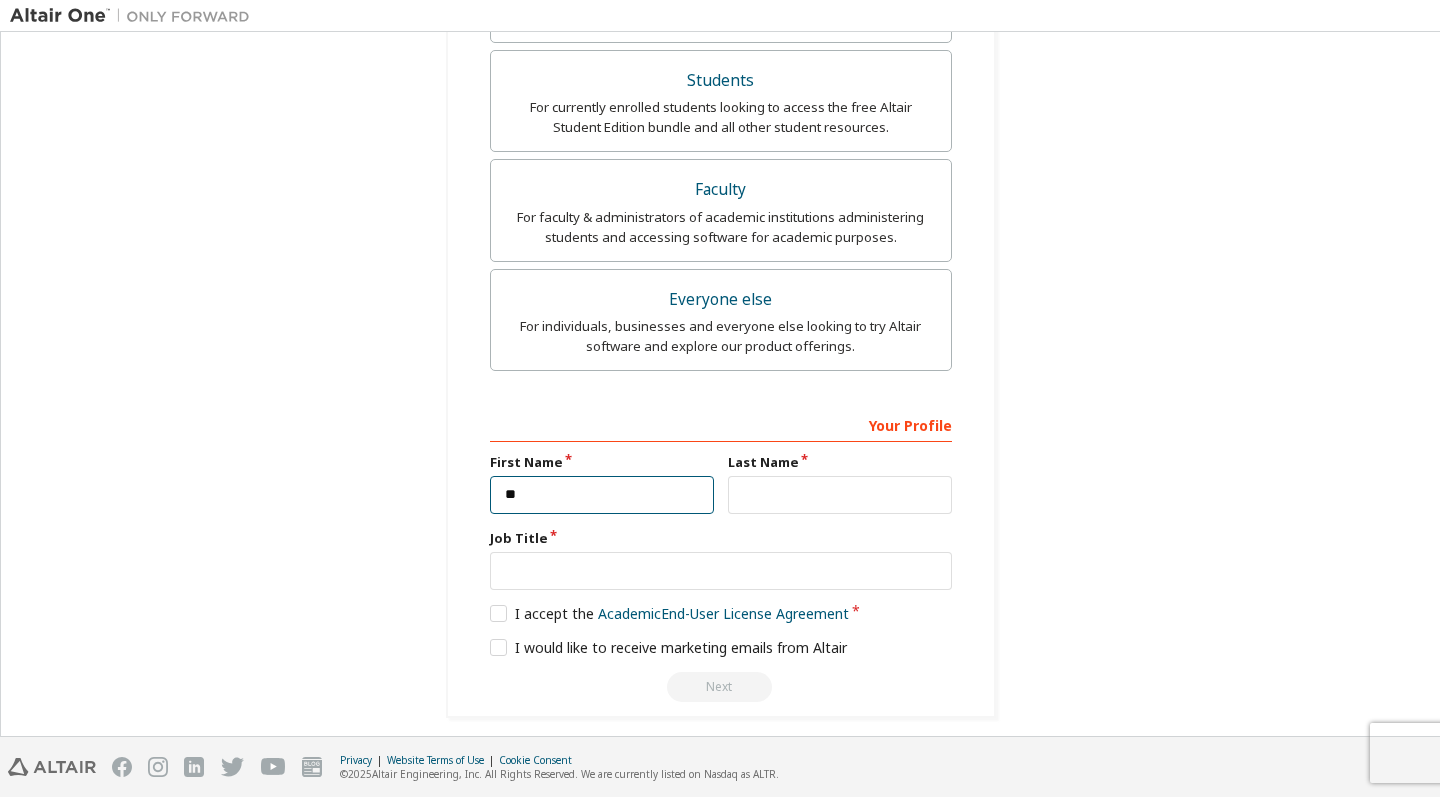 type on "*" 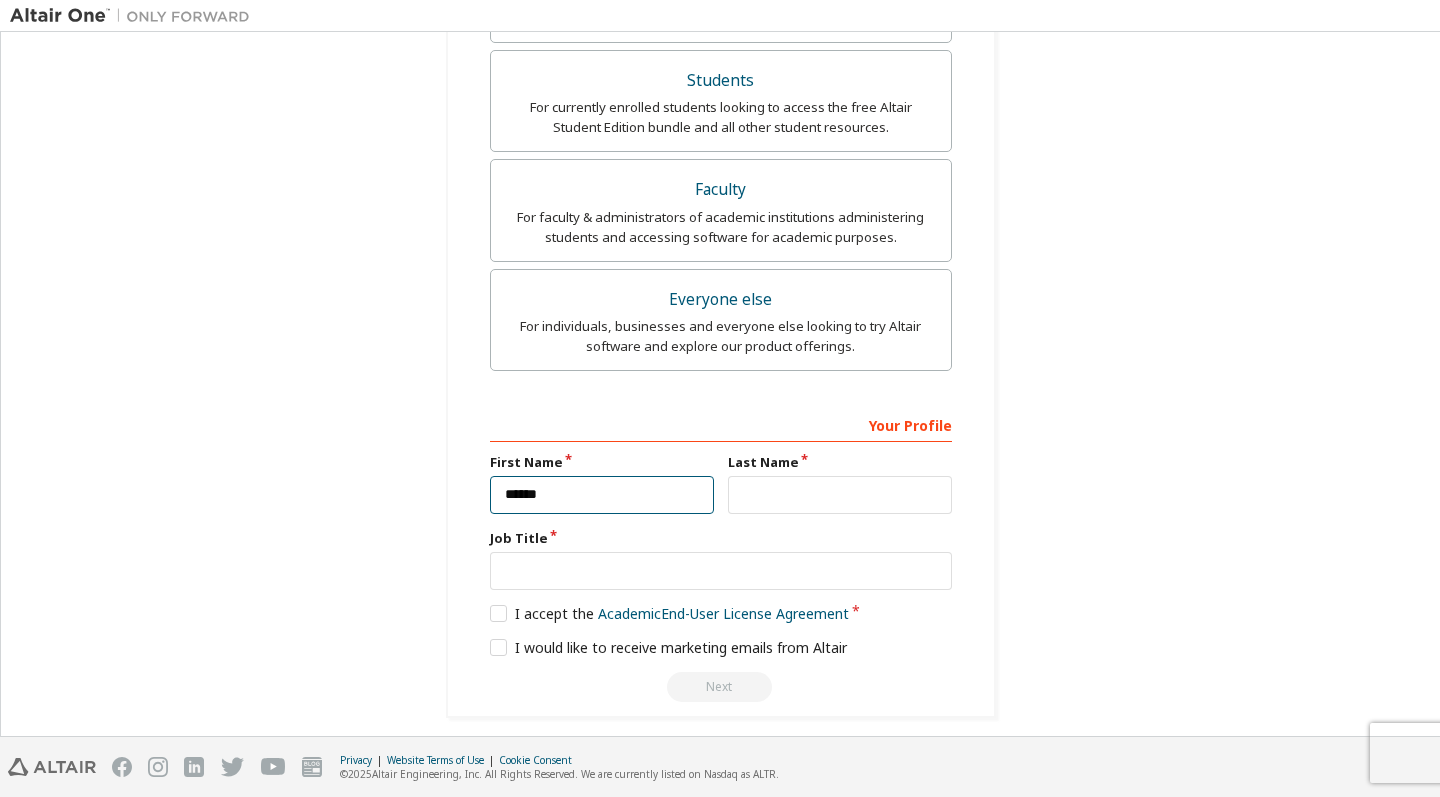 type on "******" 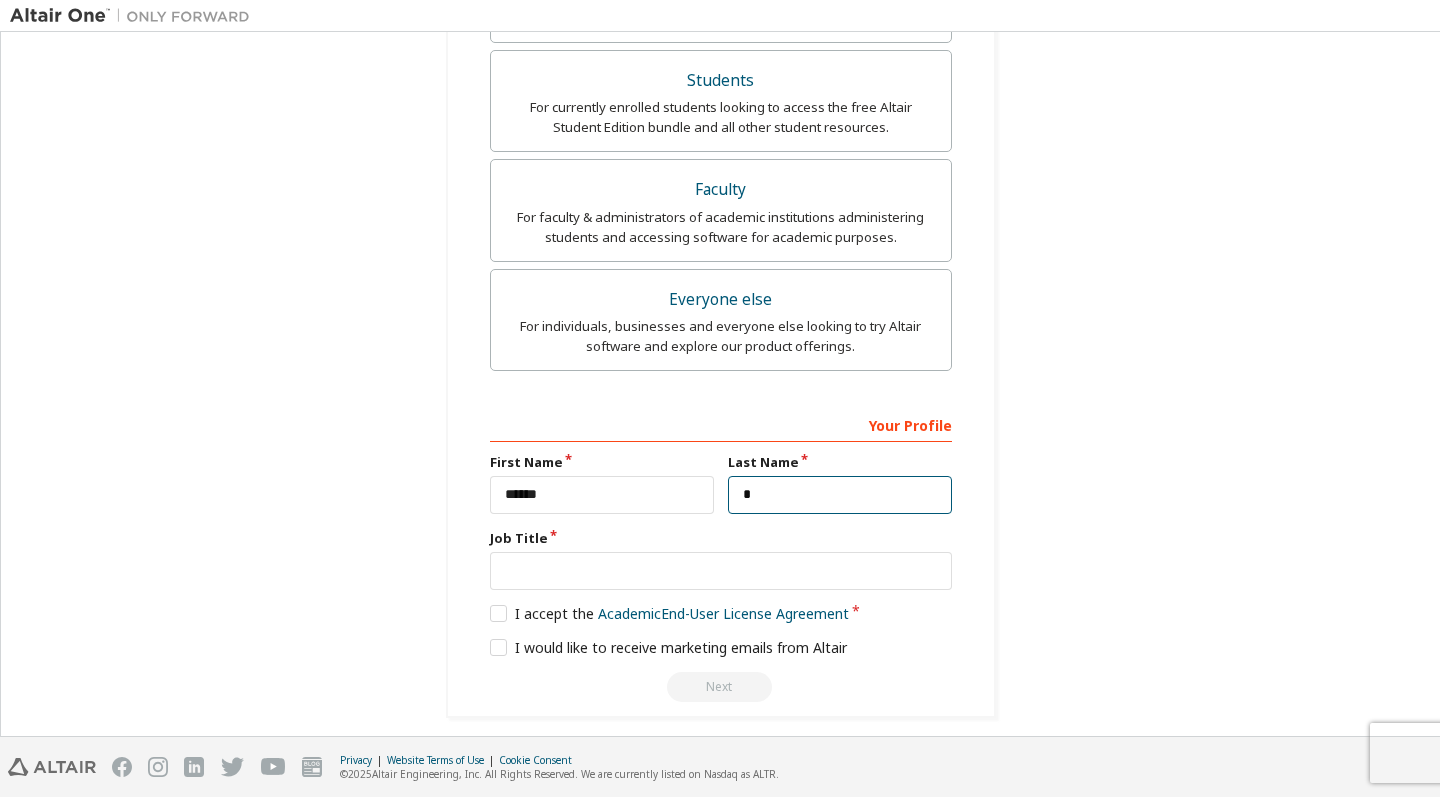 scroll, scrollTop: 516, scrollLeft: 0, axis: vertical 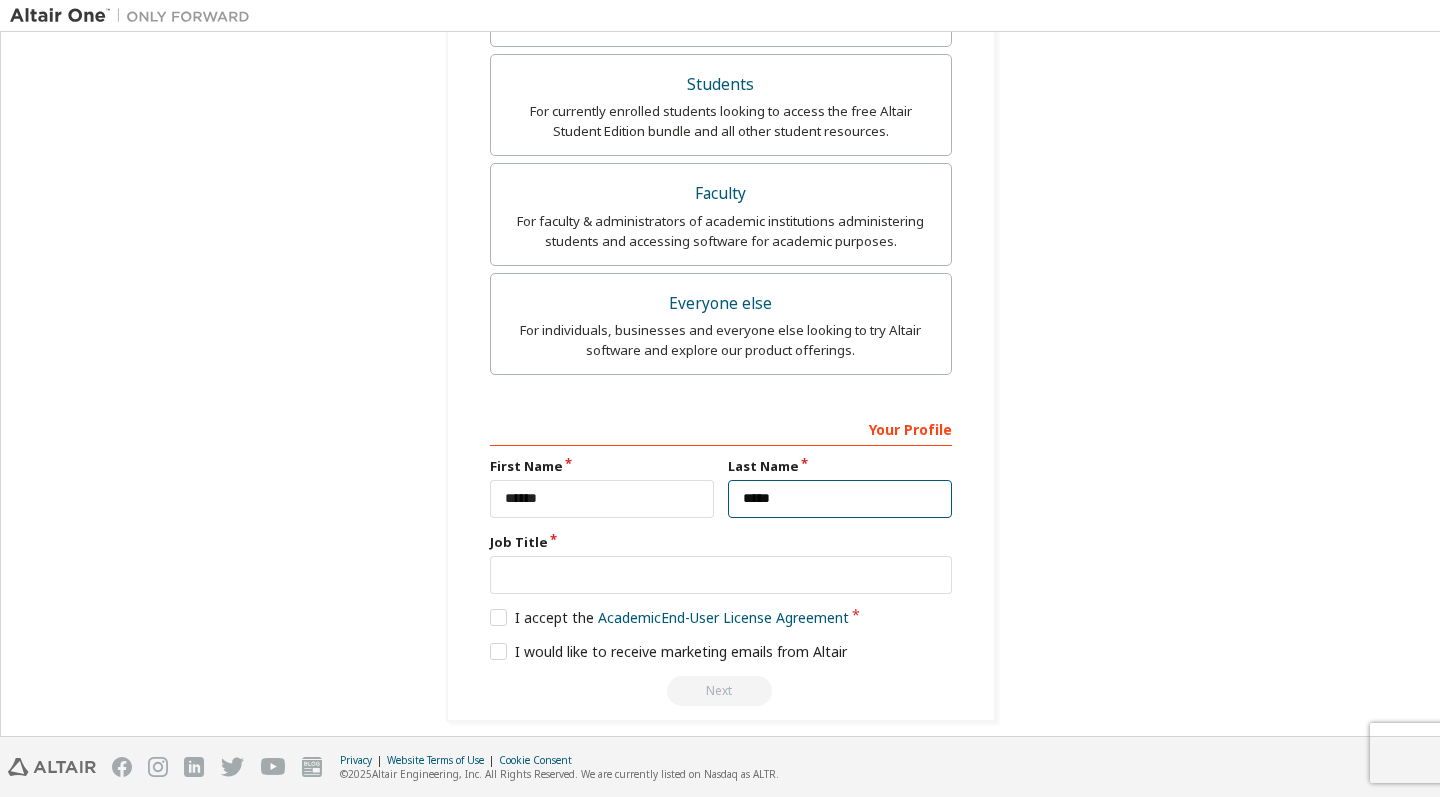 type on "*****" 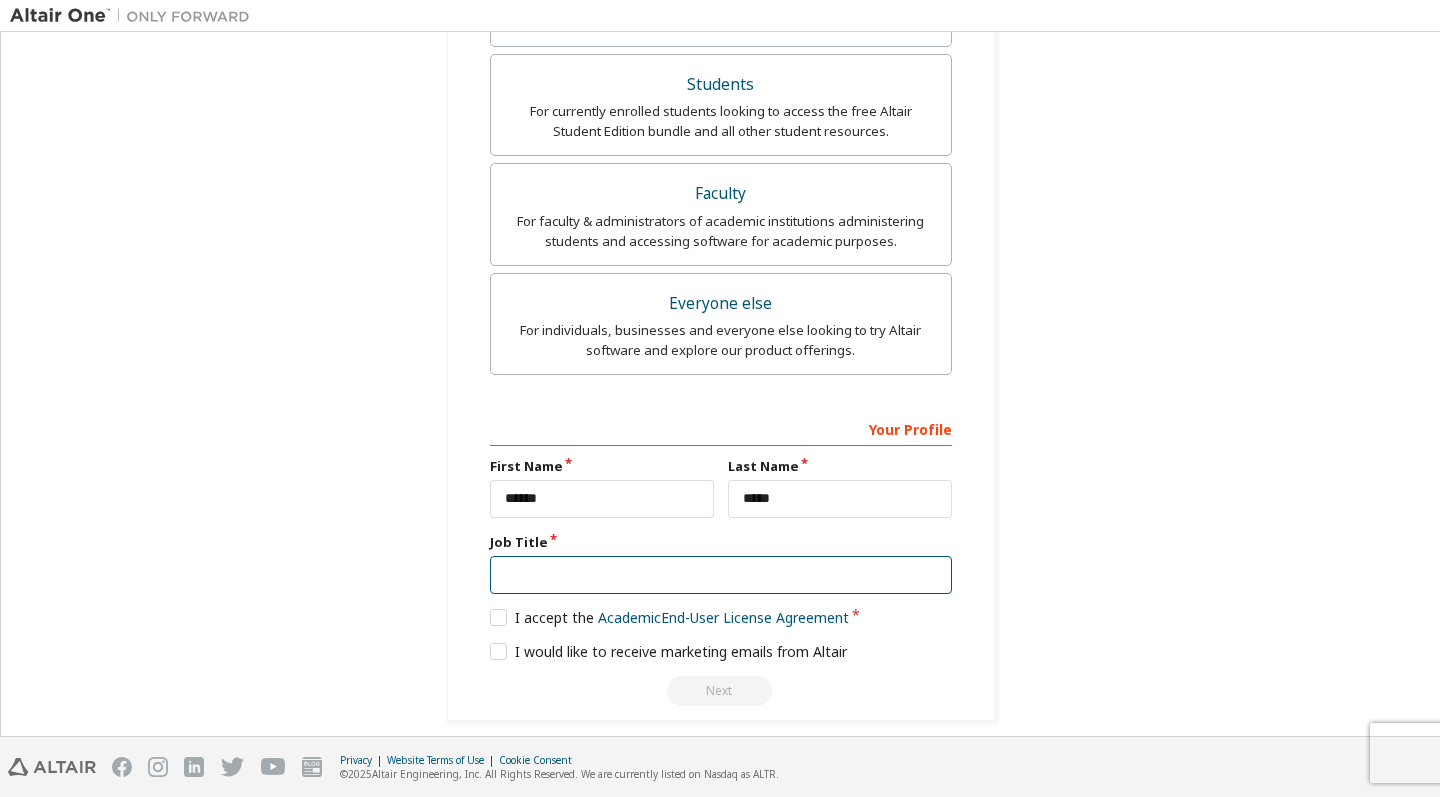 click at bounding box center [721, 575] 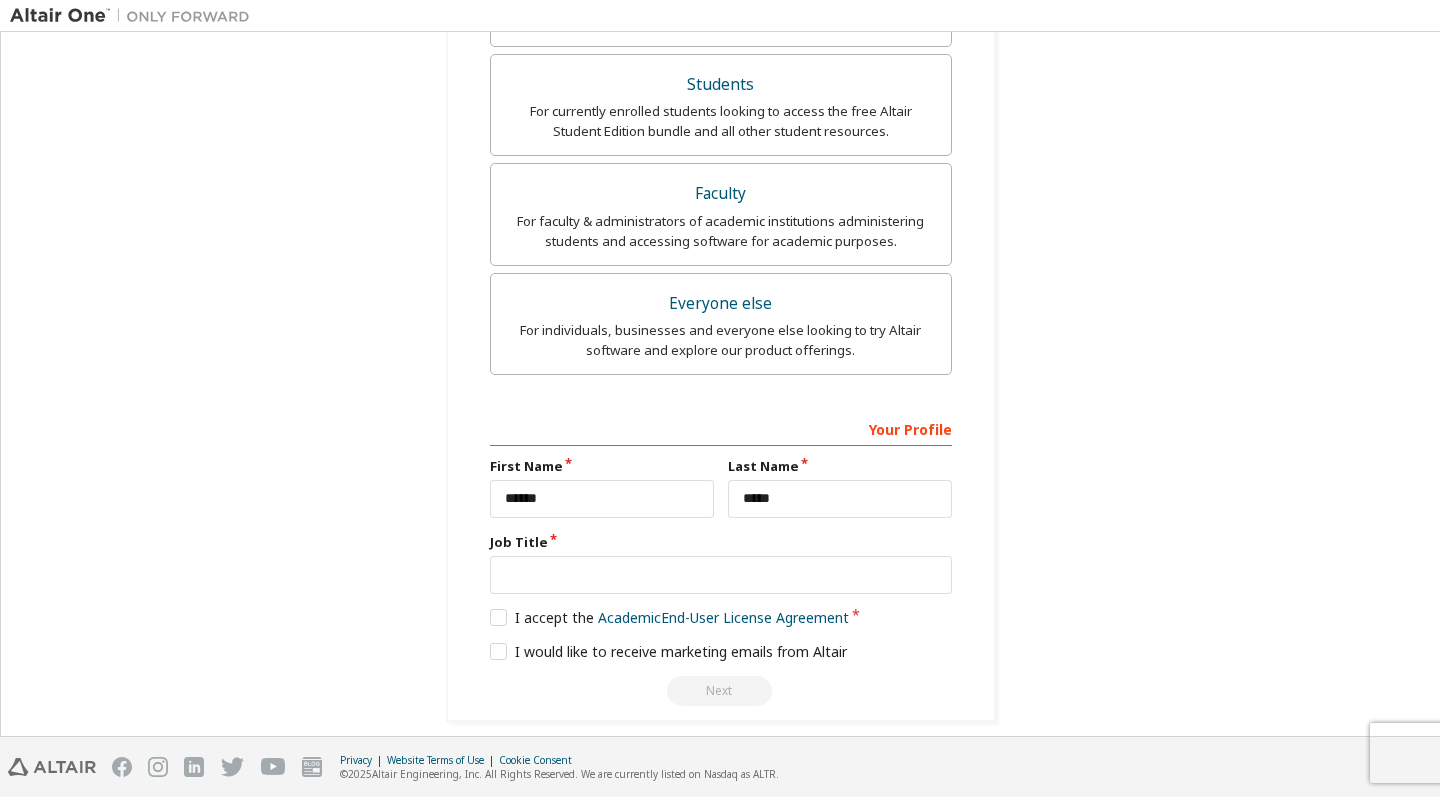 click on "**********" at bounding box center [721, 133] 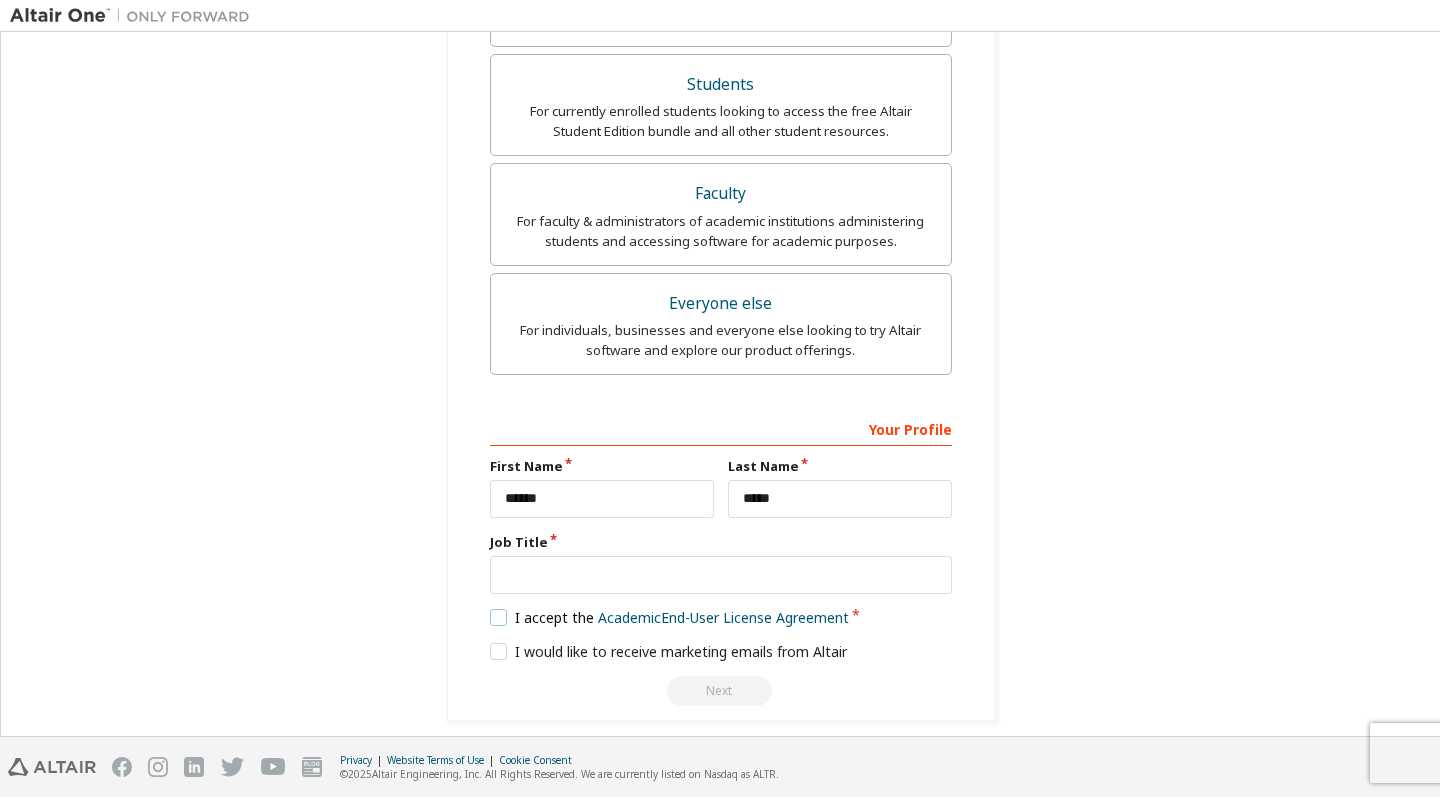 click on "I accept the   Academic   End-User License Agreement" at bounding box center (670, 617) 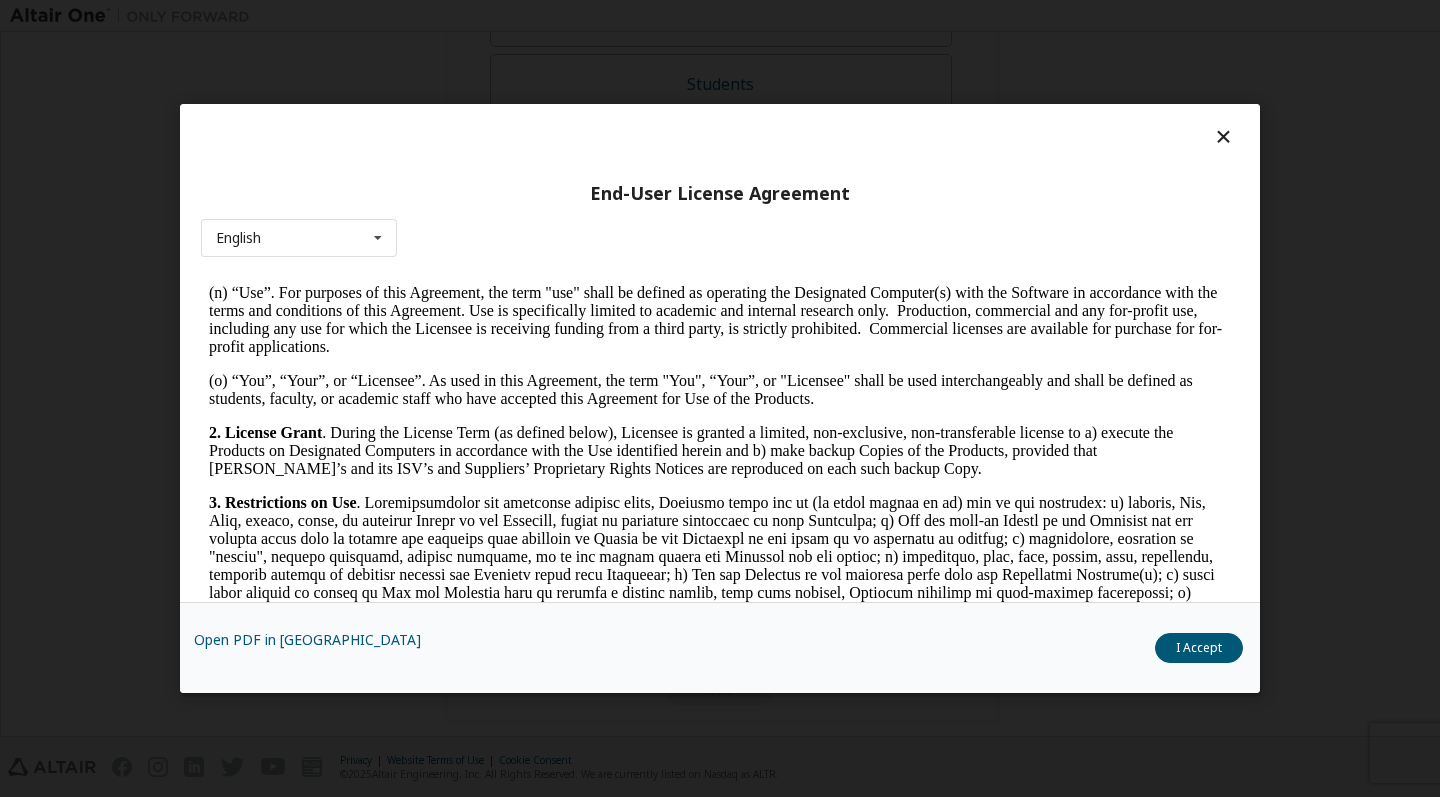 scroll, scrollTop: 1691, scrollLeft: 0, axis: vertical 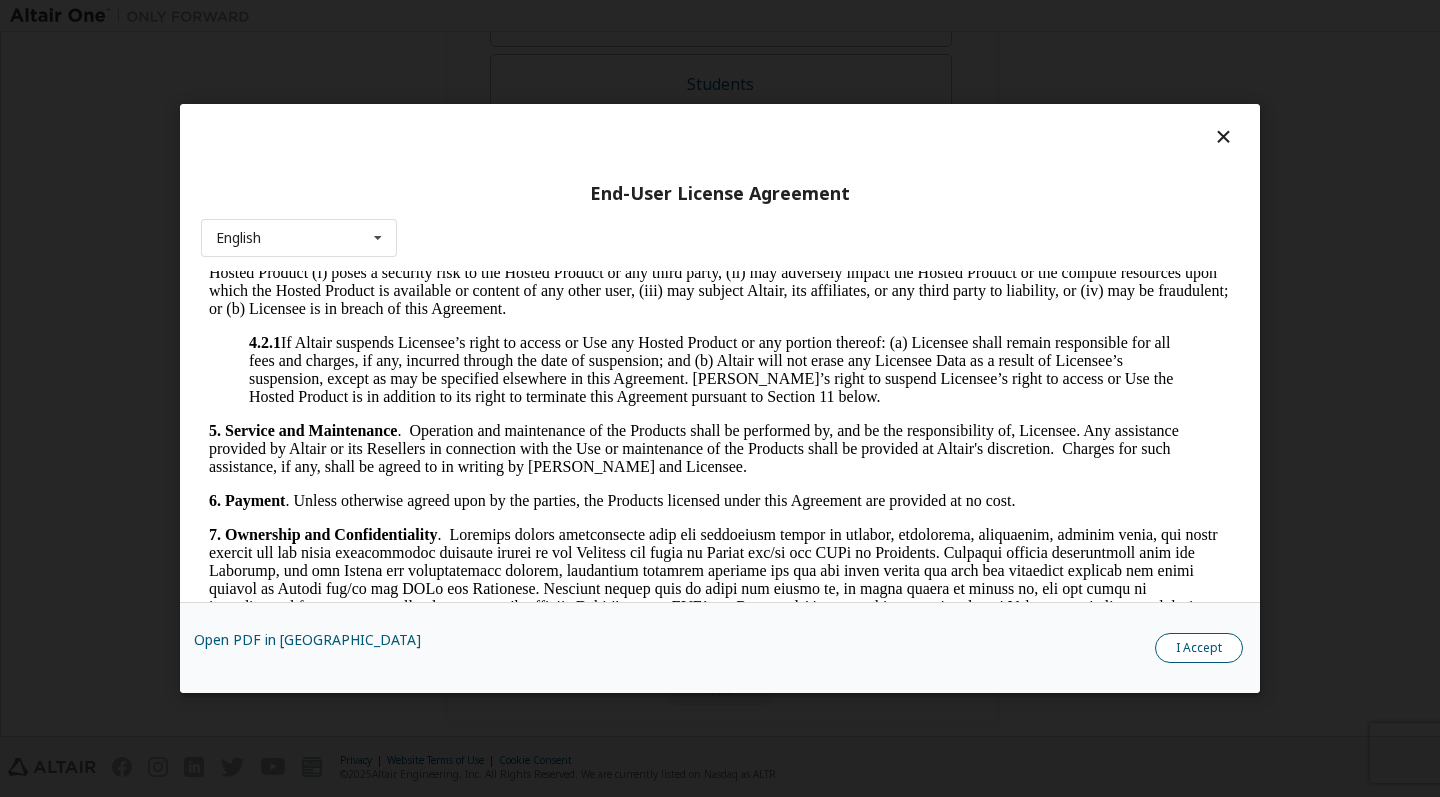 click on "I Accept" at bounding box center (1199, 648) 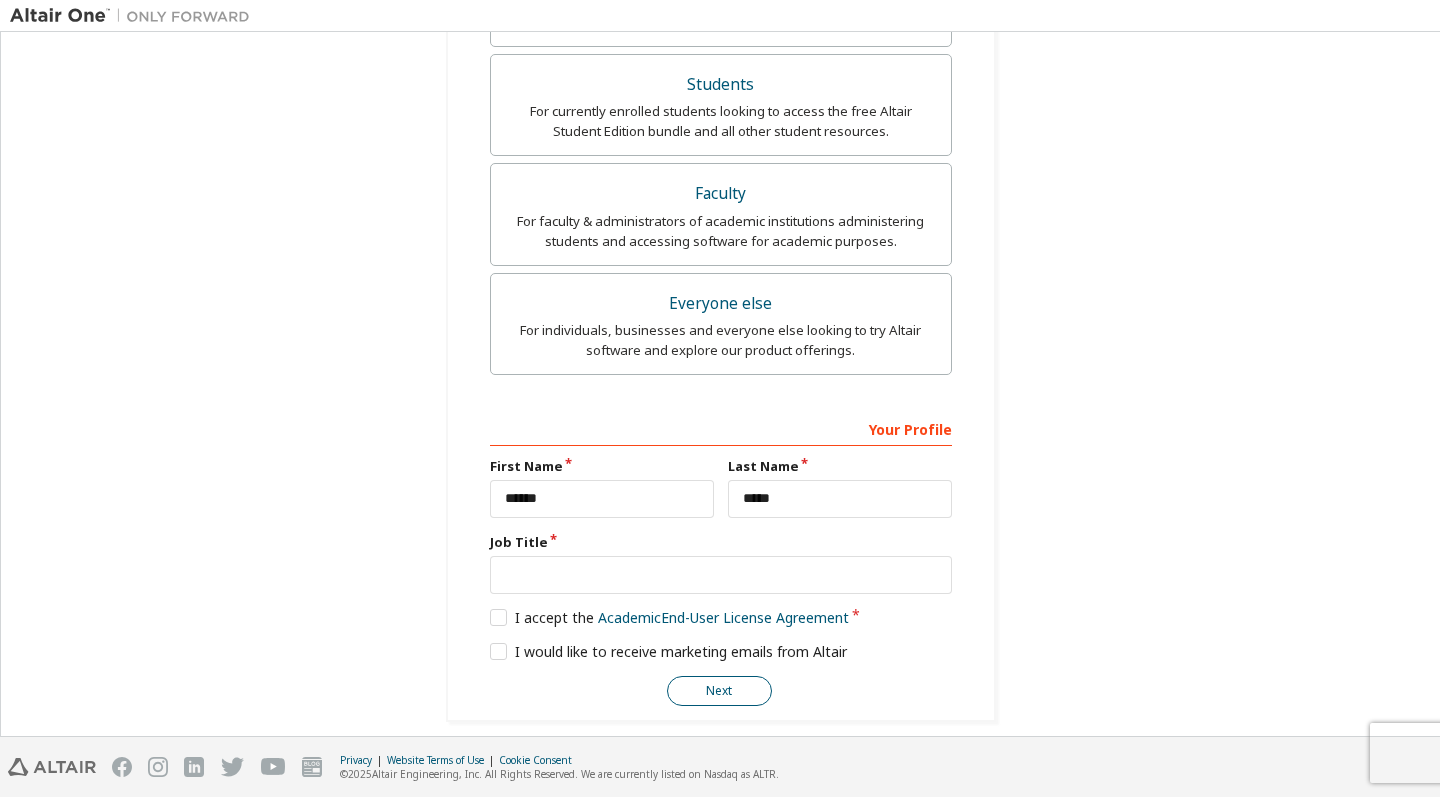 click on "Next" at bounding box center (719, 691) 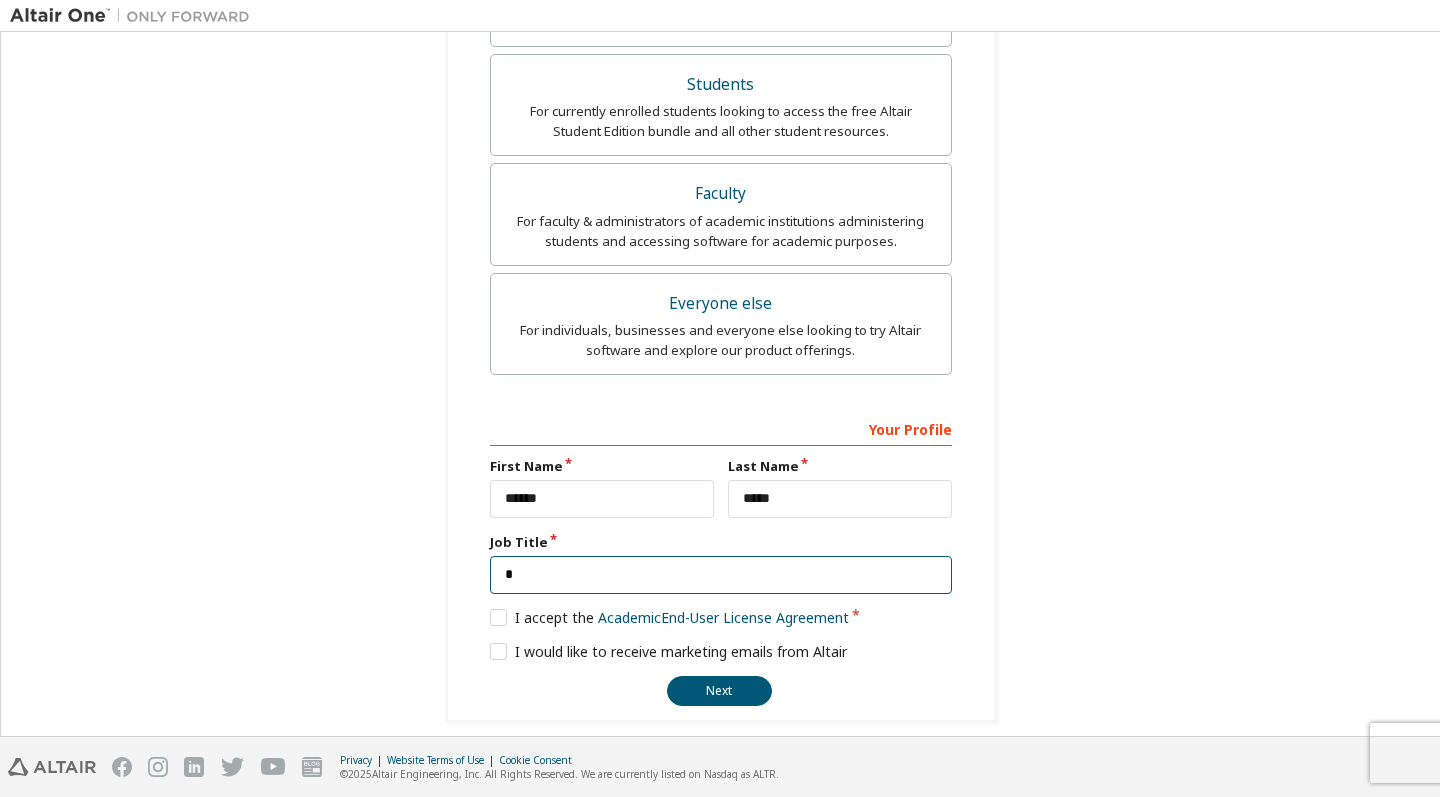 scroll, scrollTop: 512, scrollLeft: 0, axis: vertical 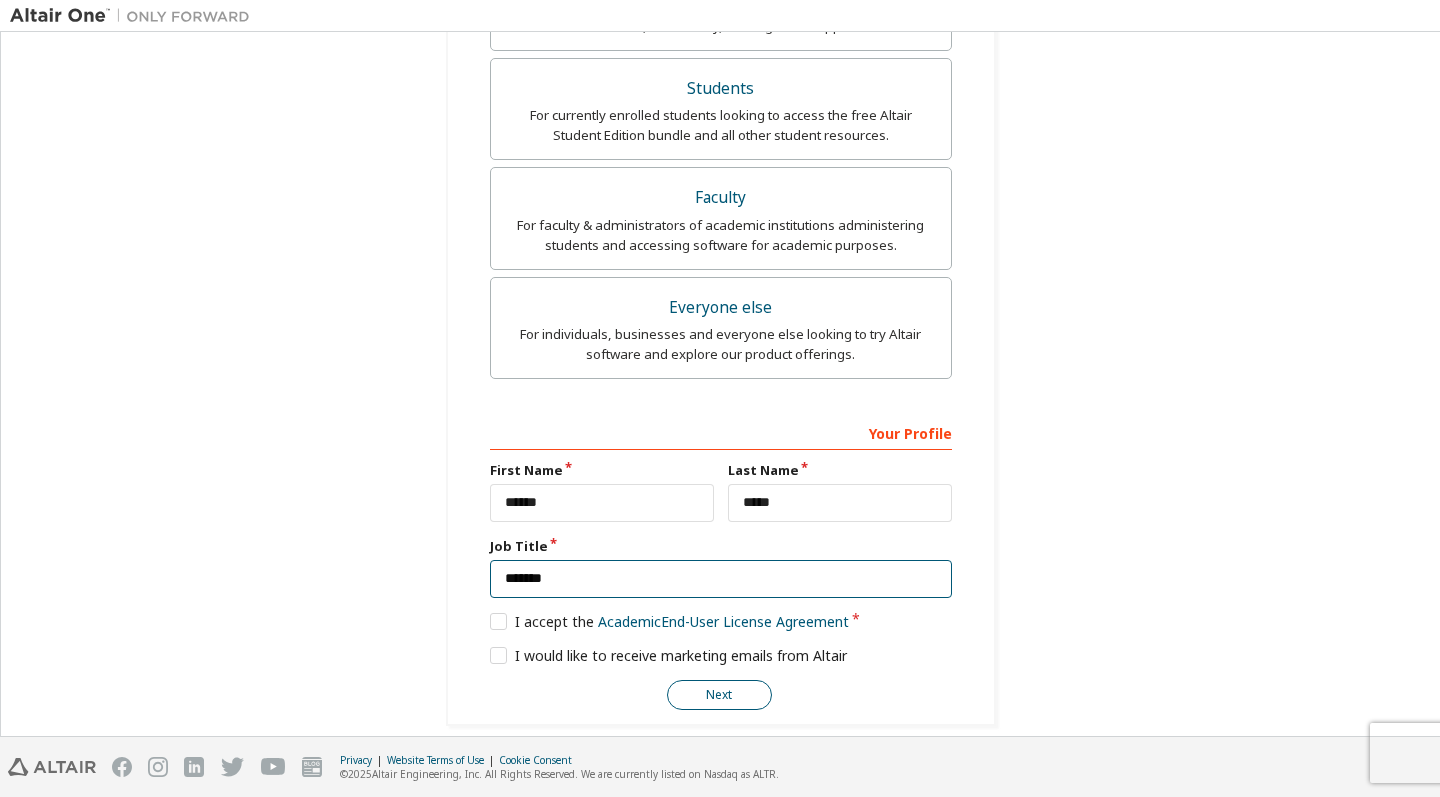 type on "*******" 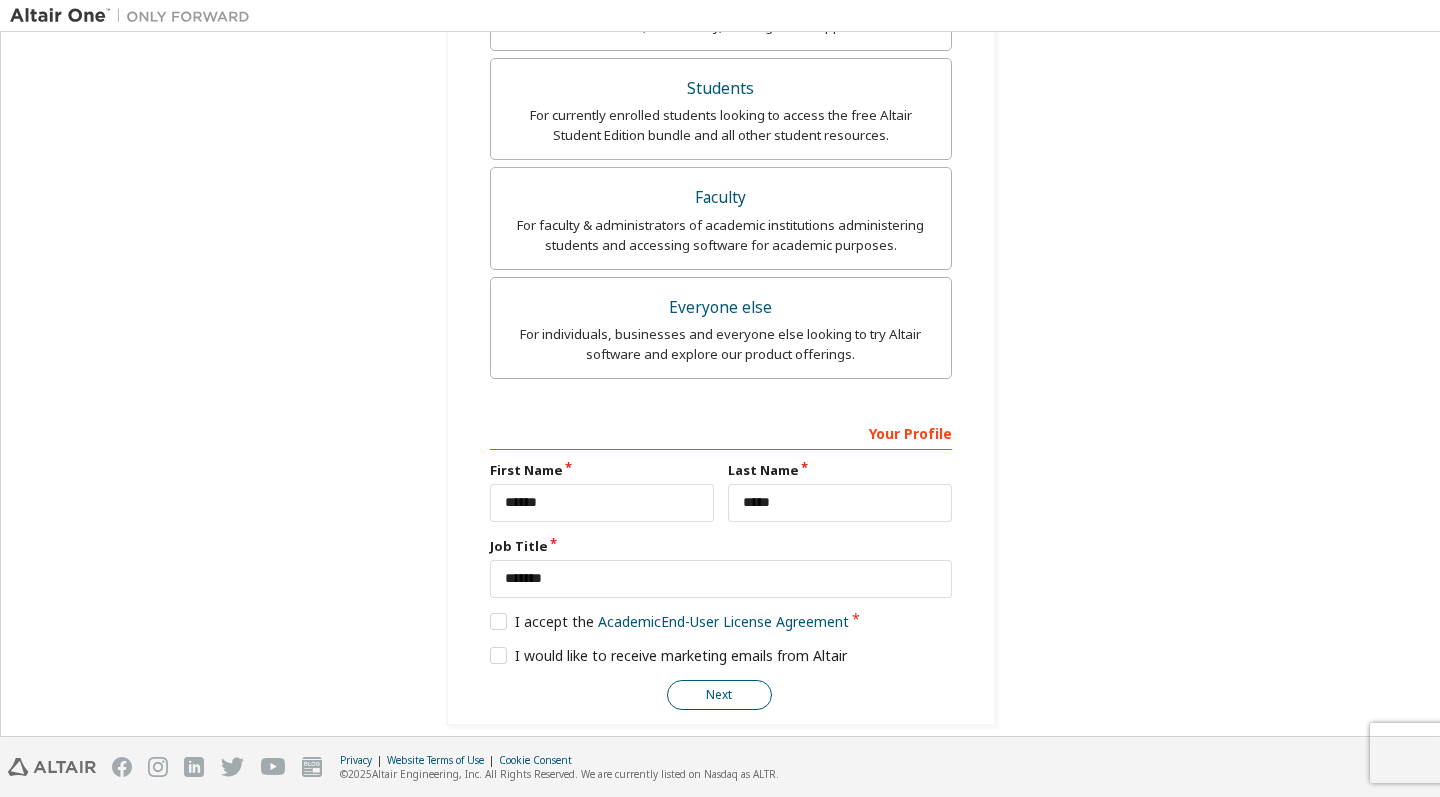 click on "Next" at bounding box center (719, 695) 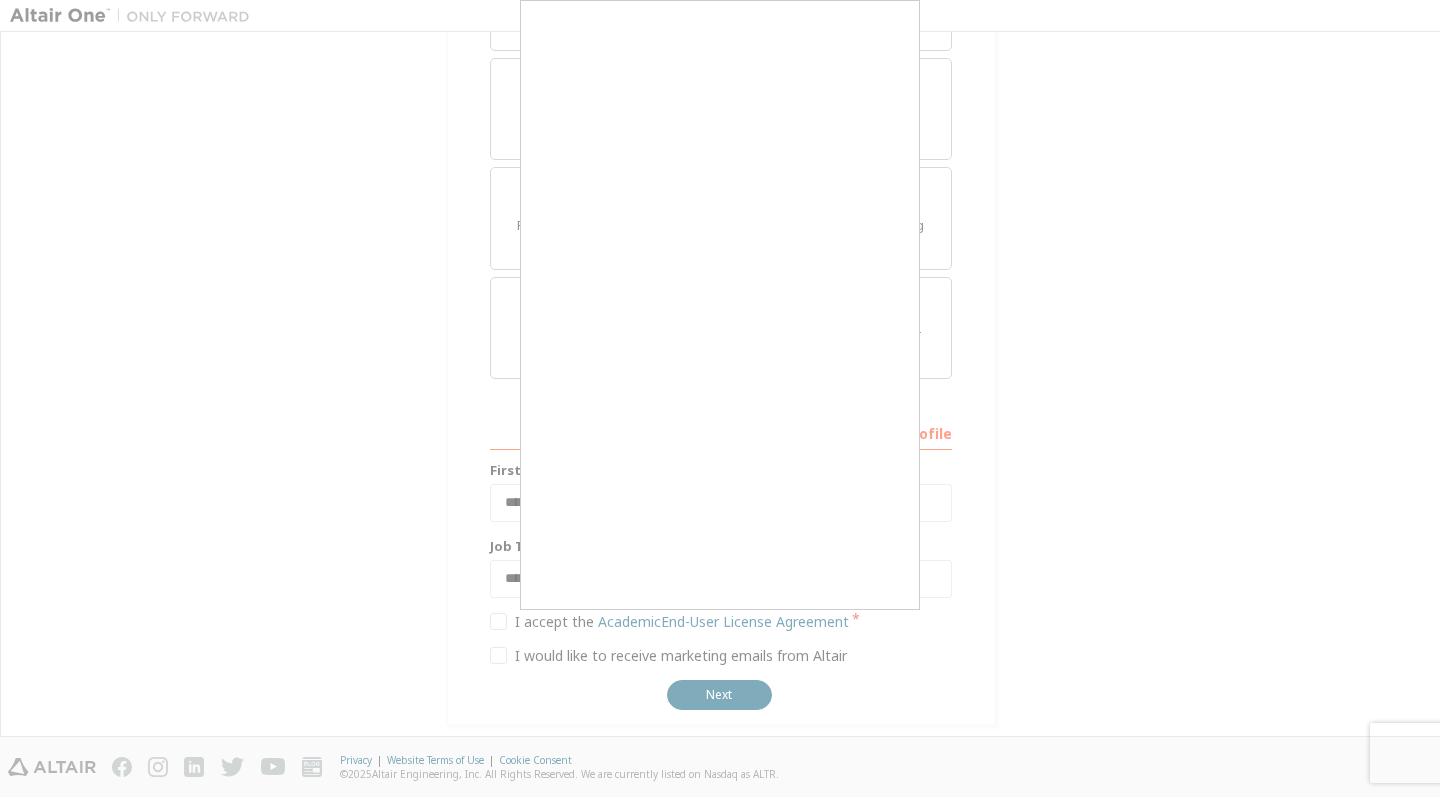 click at bounding box center [720, 398] 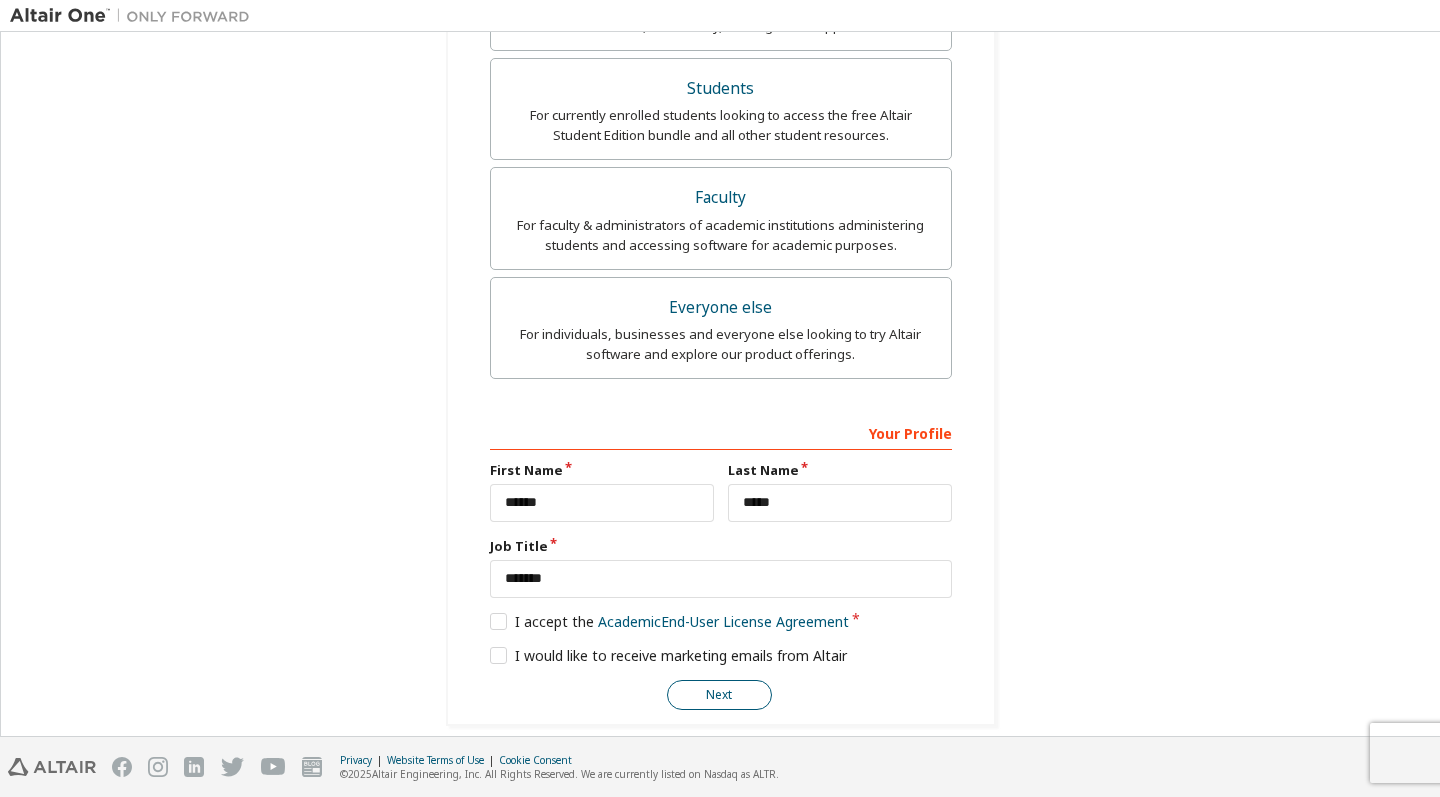 click on "Next" at bounding box center (719, 695) 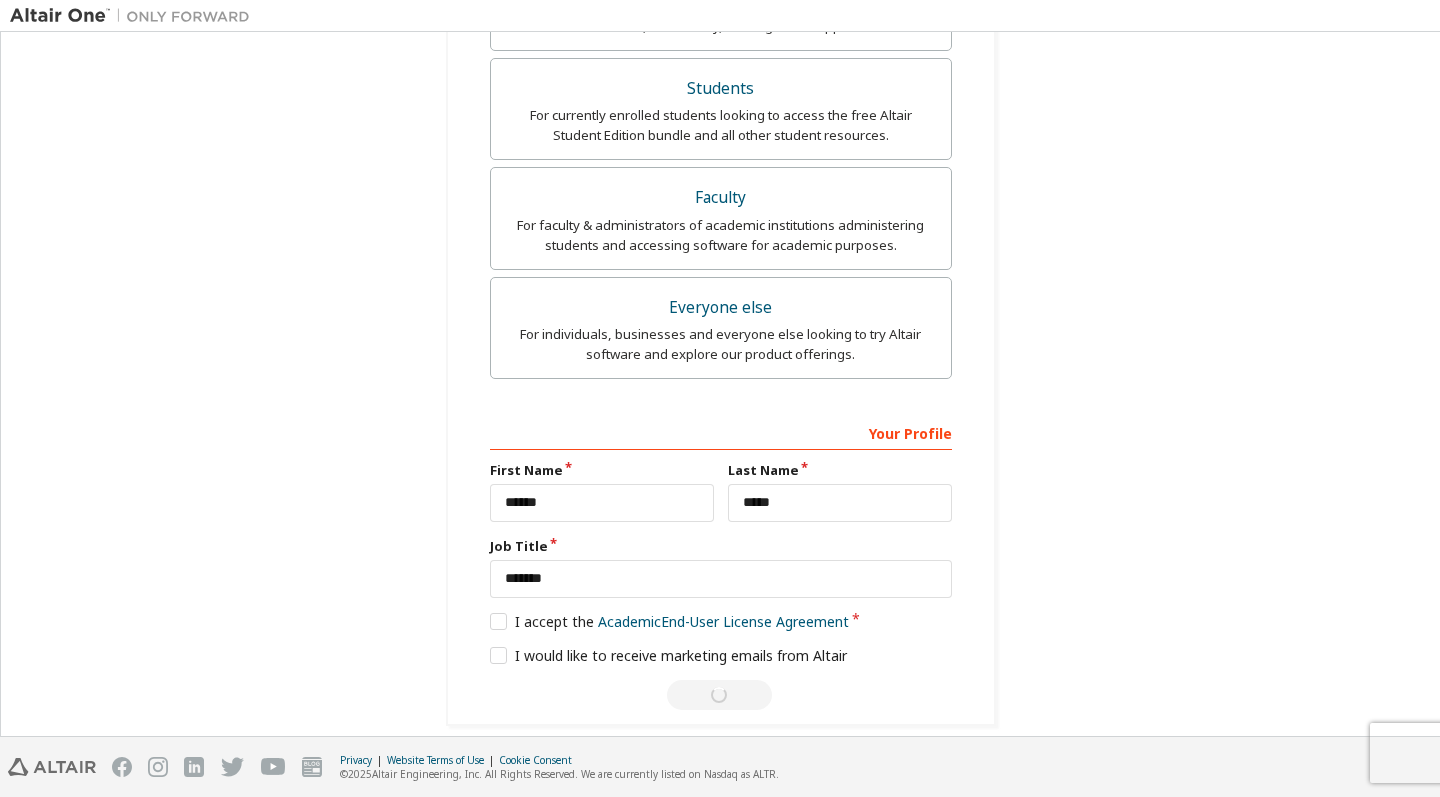 scroll, scrollTop: 0, scrollLeft: 0, axis: both 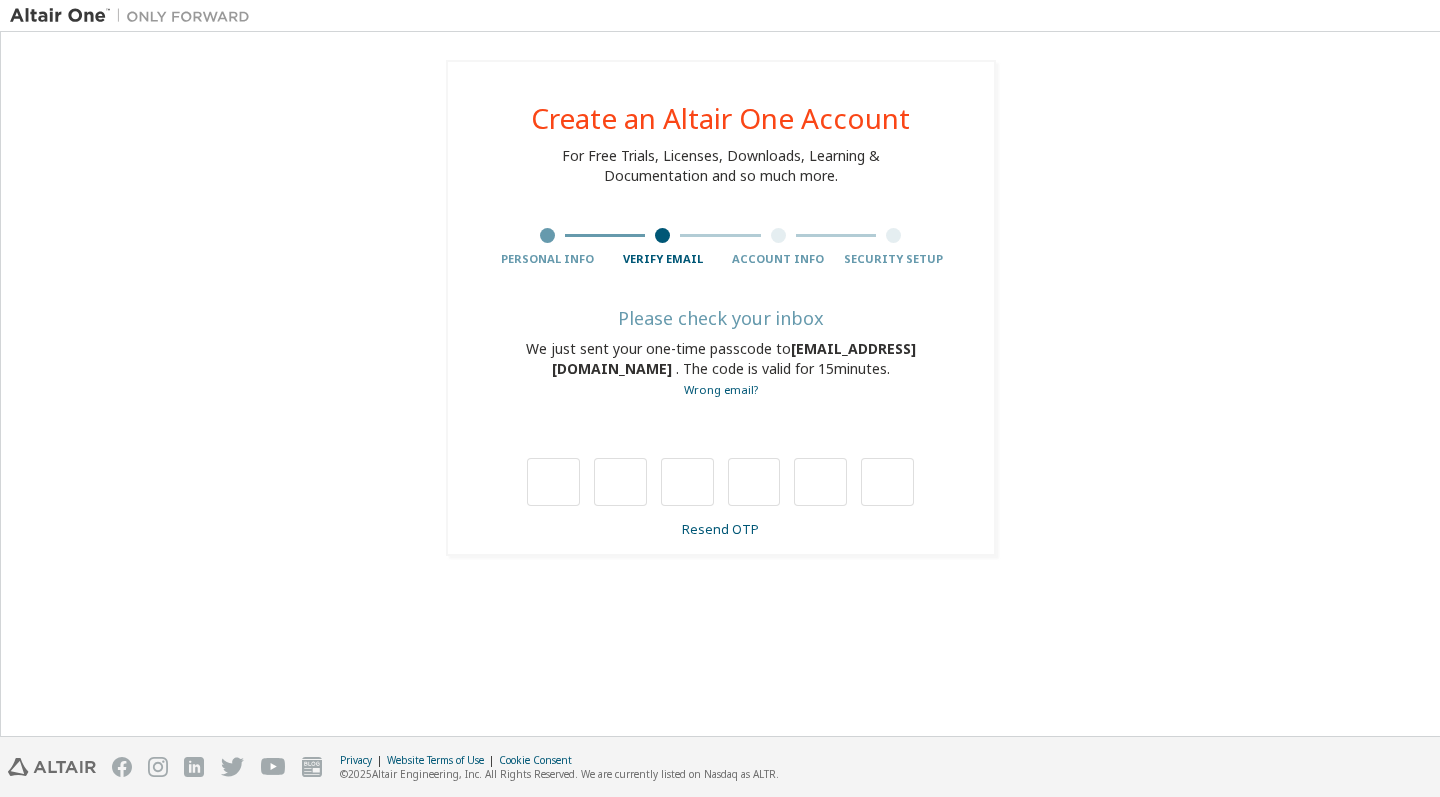 type on "*" 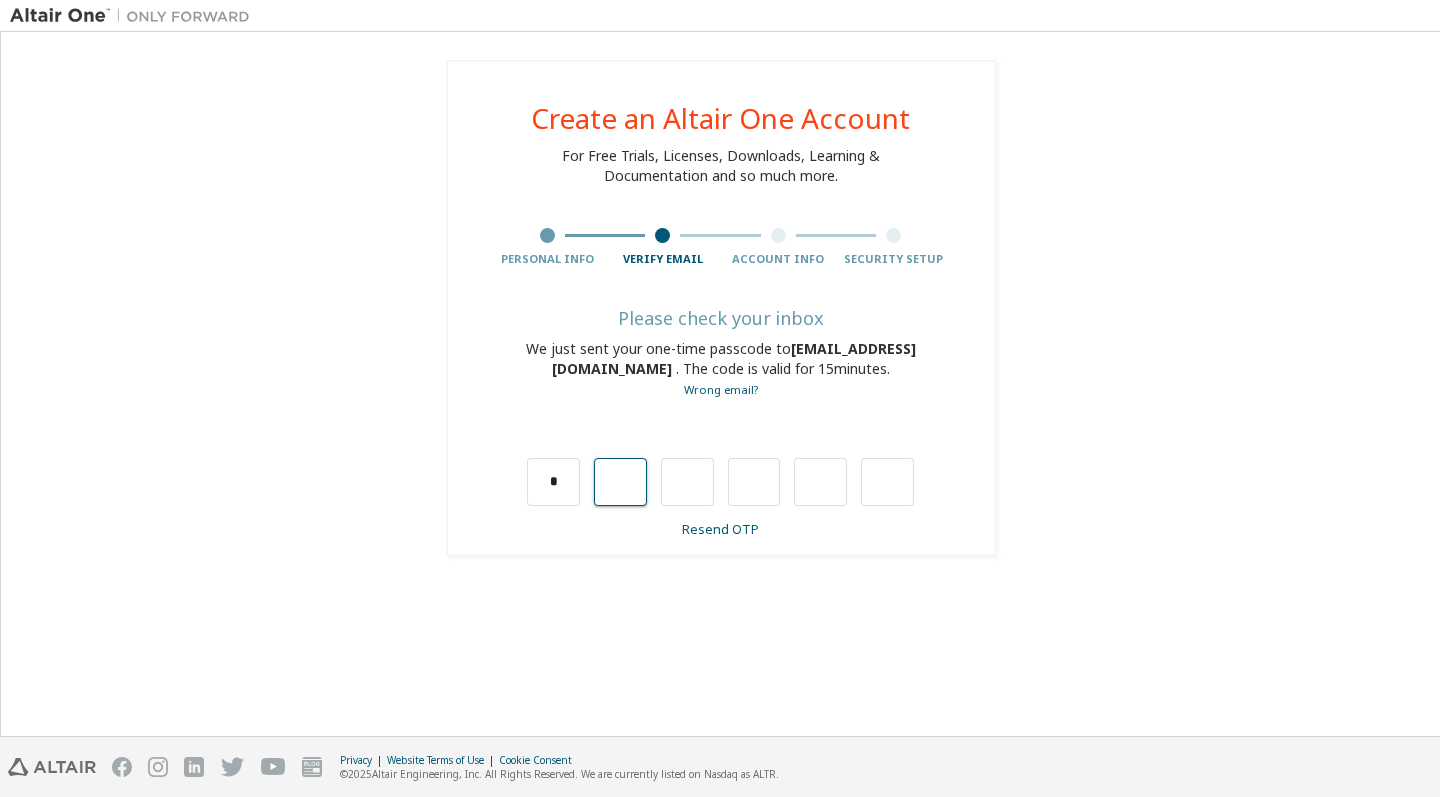 type on "*" 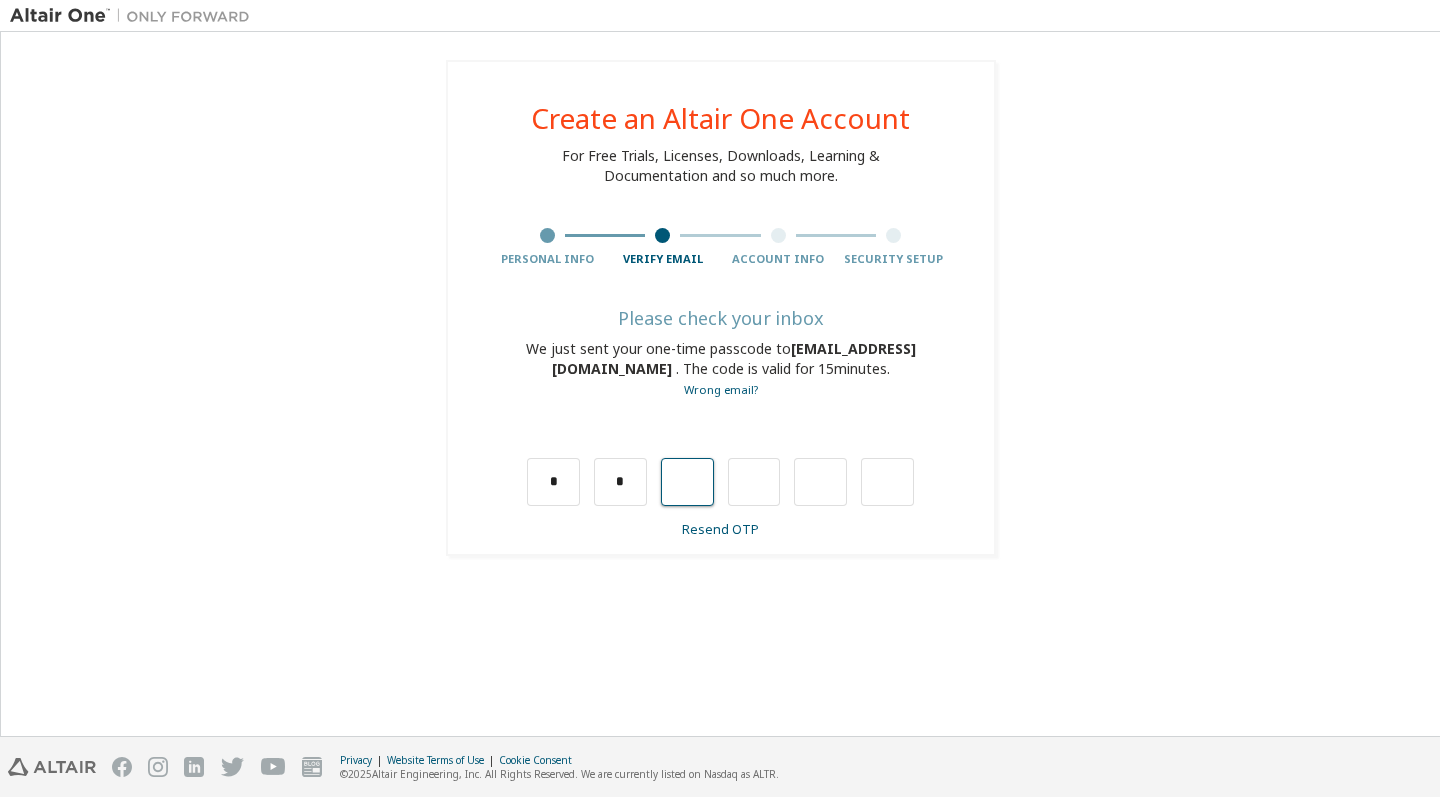 type on "*" 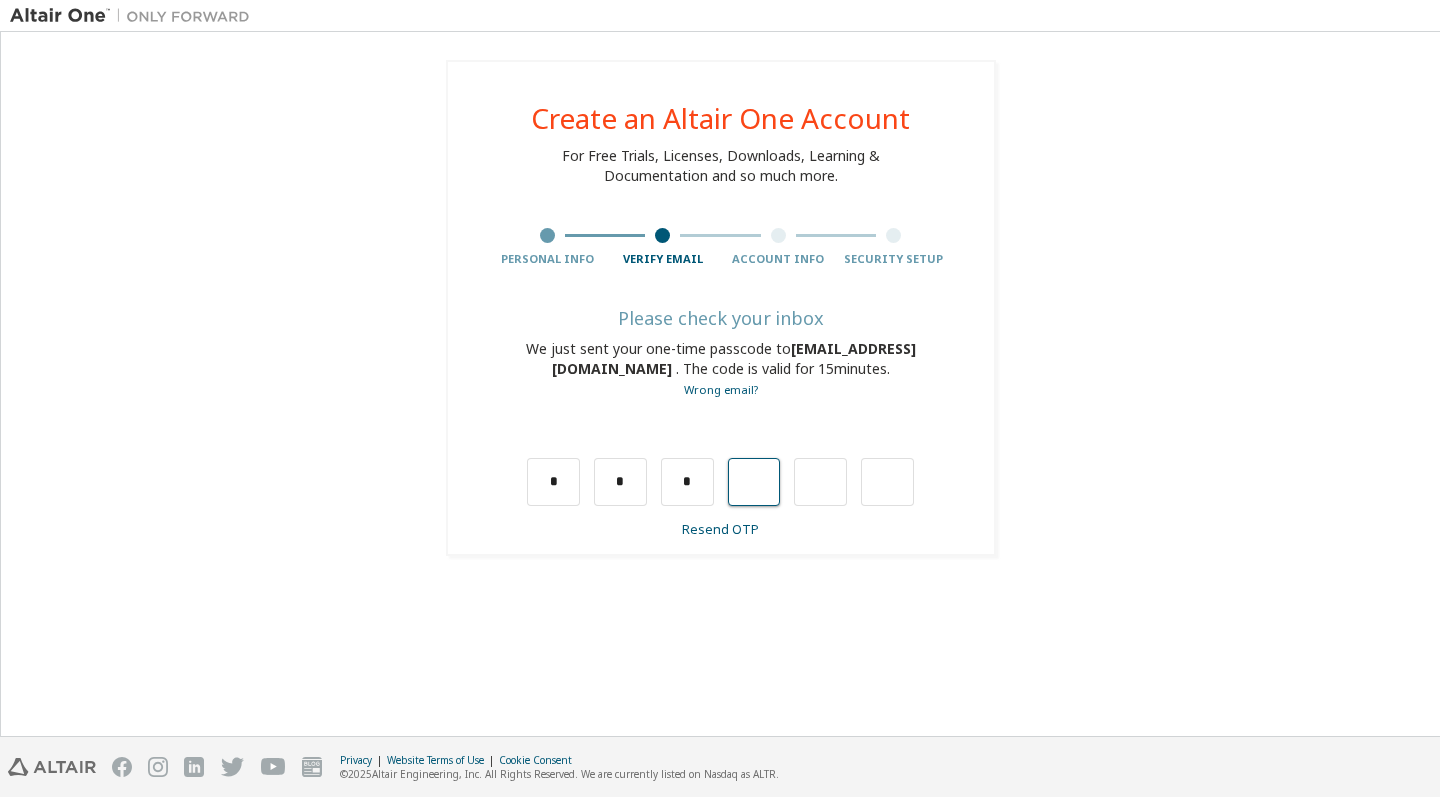 type on "*" 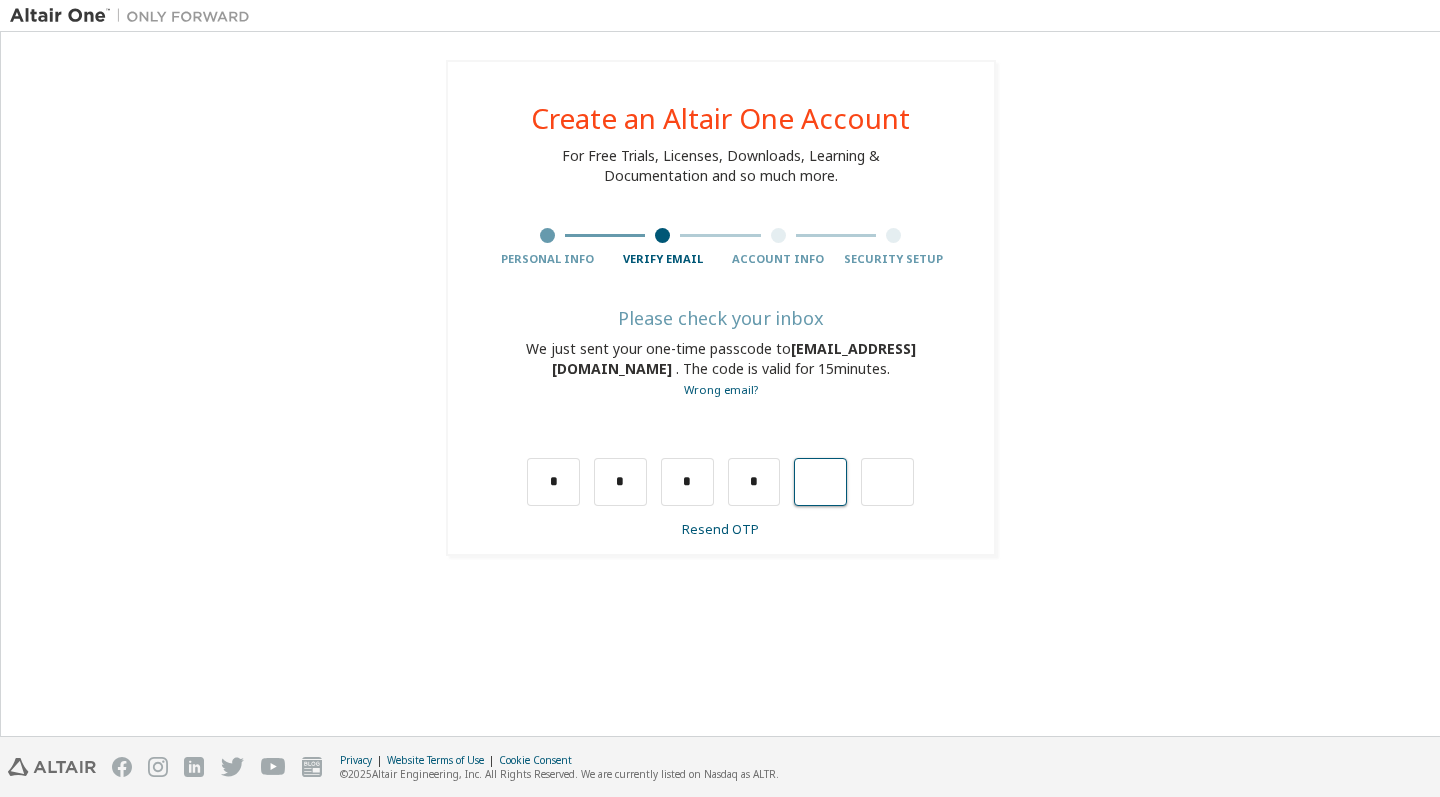 type on "*" 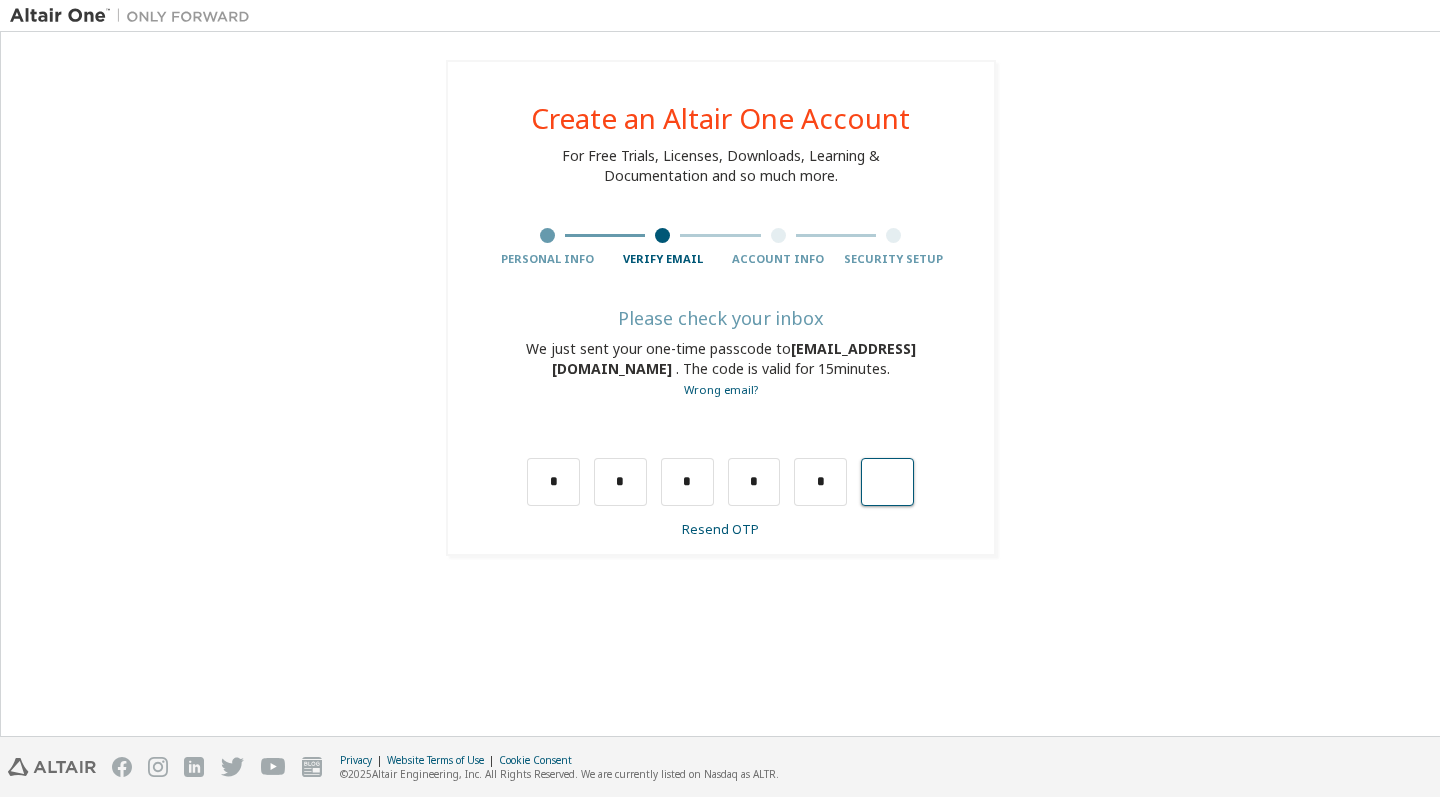 type on "*" 